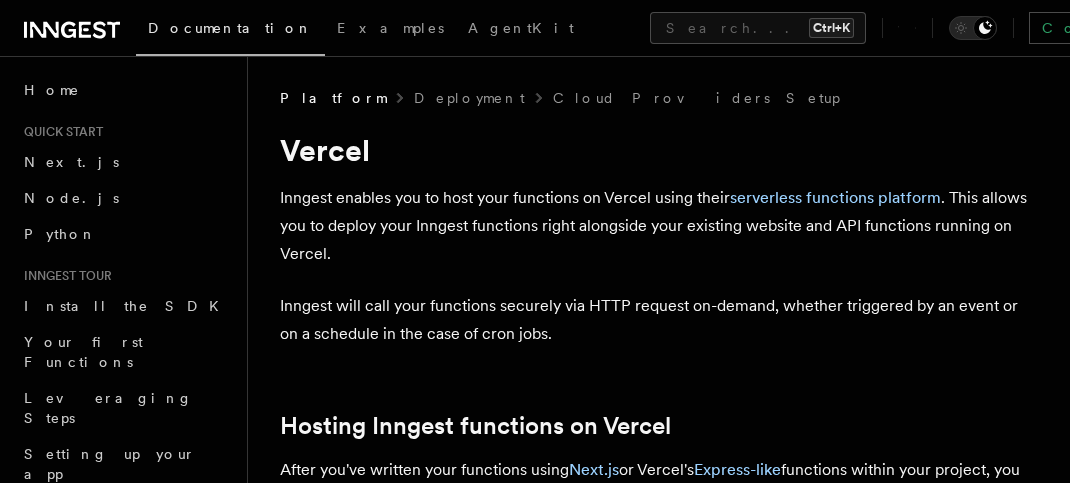 scroll, scrollTop: 0, scrollLeft: 0, axis: both 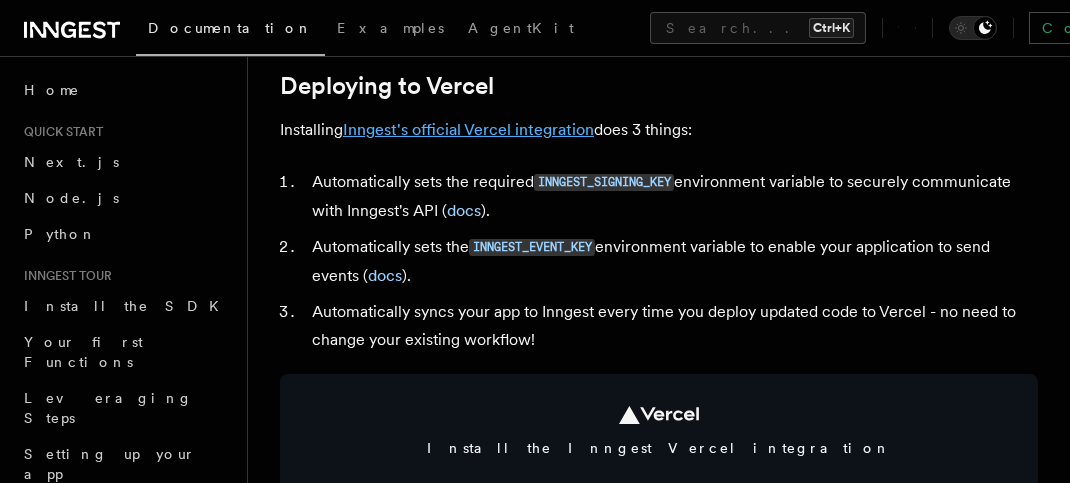 click on "Inngest's official Vercel integration" at bounding box center [468, 129] 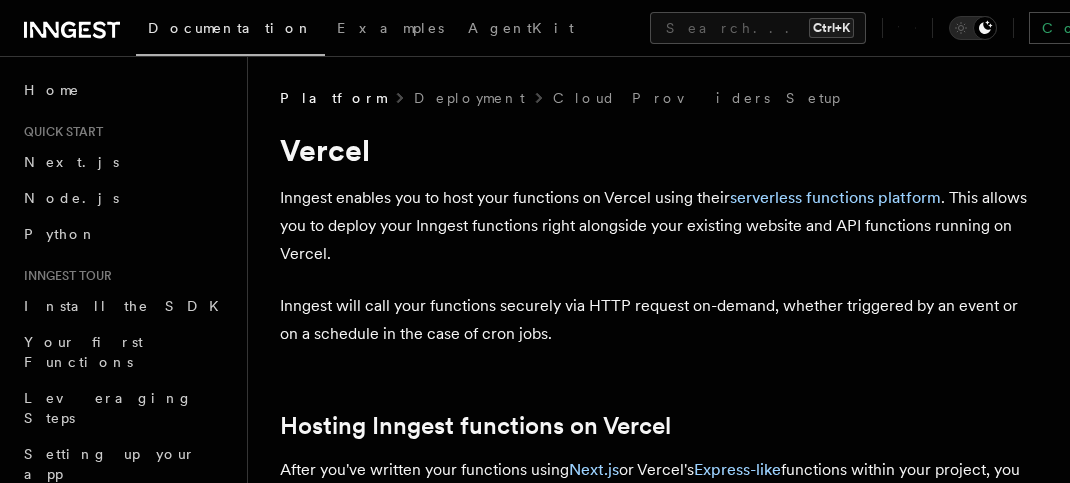 scroll, scrollTop: 0, scrollLeft: 0, axis: both 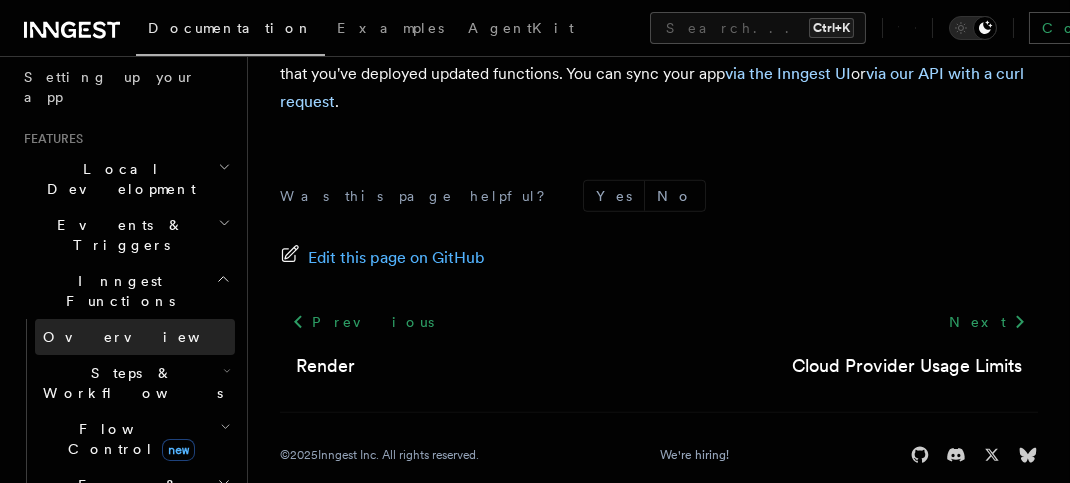 click on "Overview" at bounding box center [135, 337] 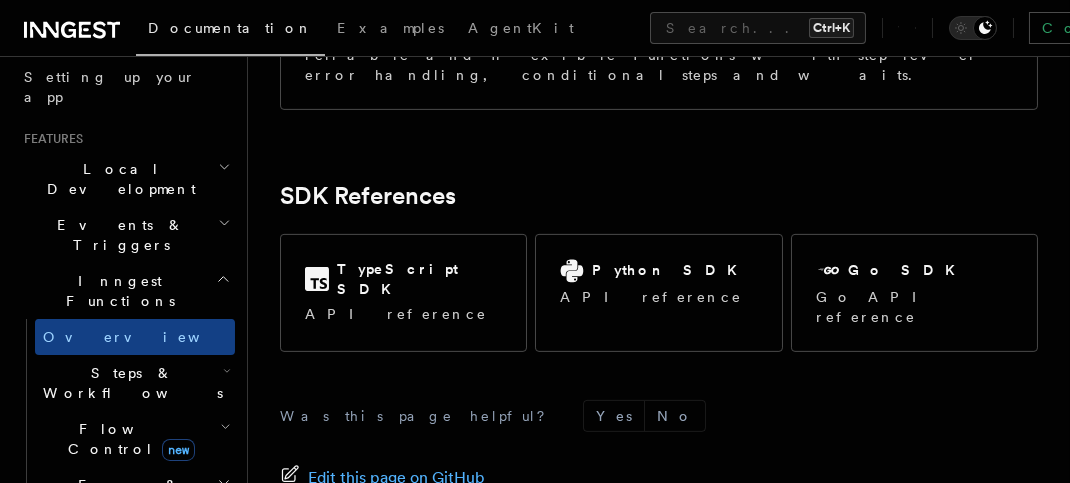 scroll, scrollTop: 1897, scrollLeft: 0, axis: vertical 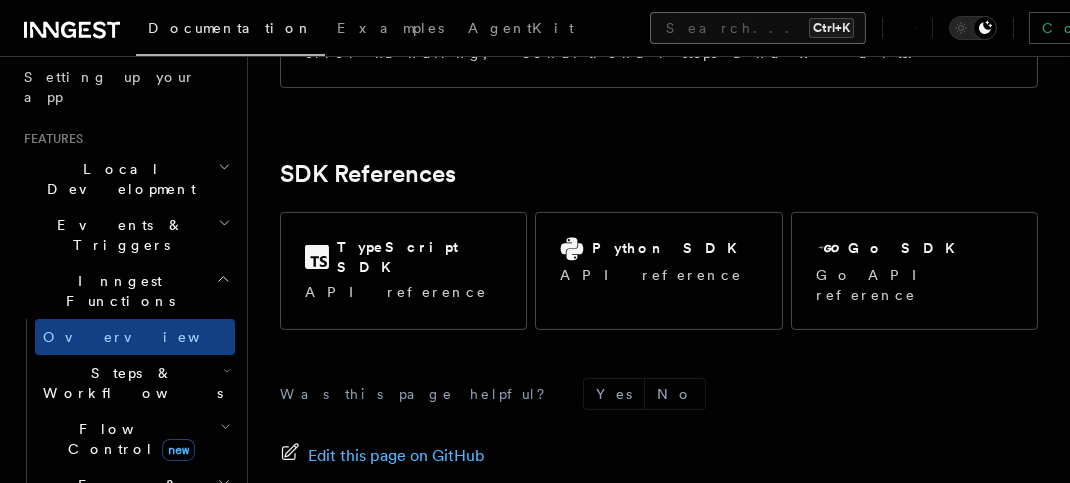 click on "Search... Ctrl+K" at bounding box center [758, 28] 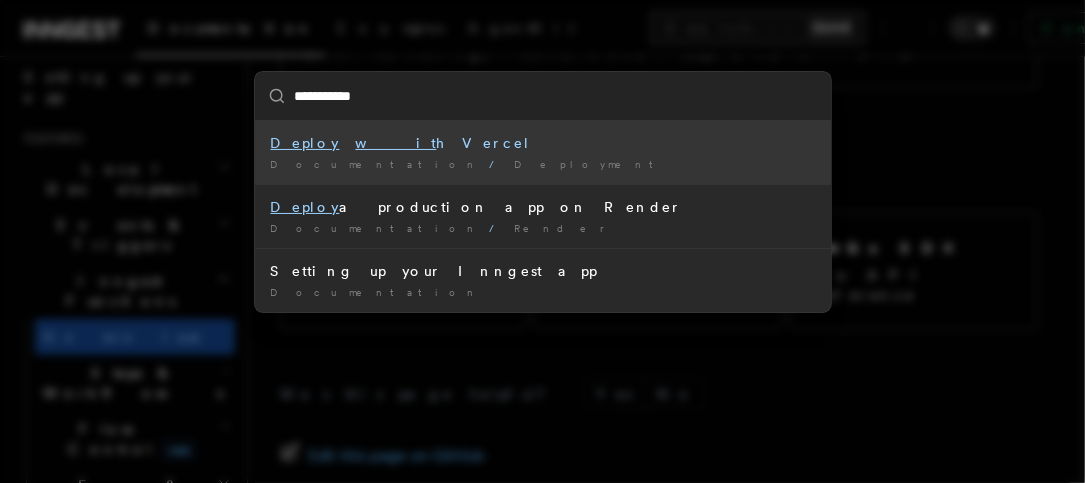 type on "**********" 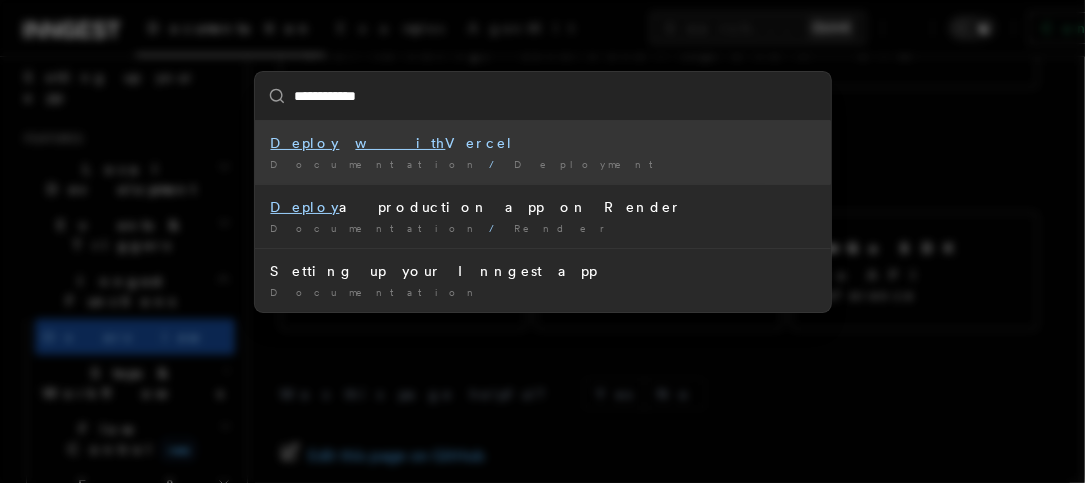 click on "Deploy   with  Vercel" at bounding box center [543, 143] 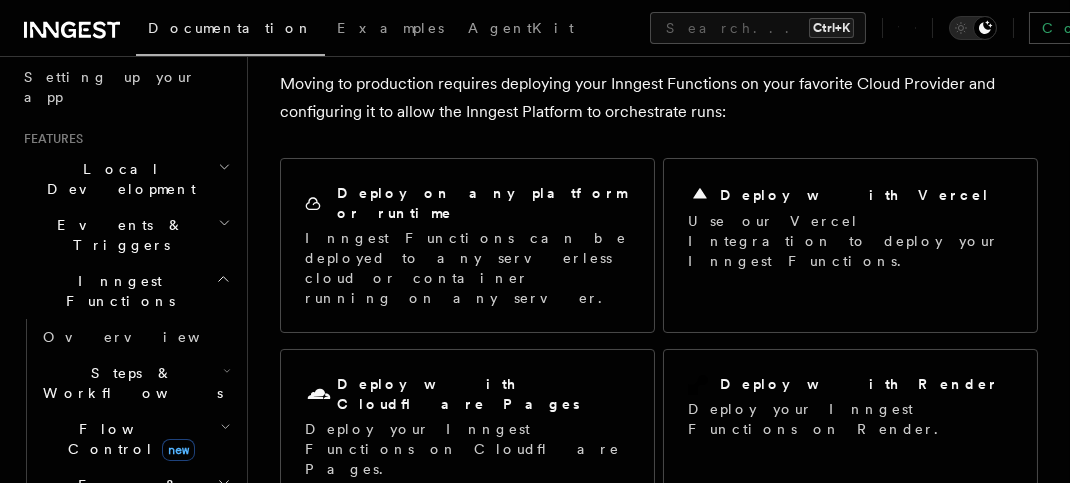 scroll, scrollTop: 116, scrollLeft: 0, axis: vertical 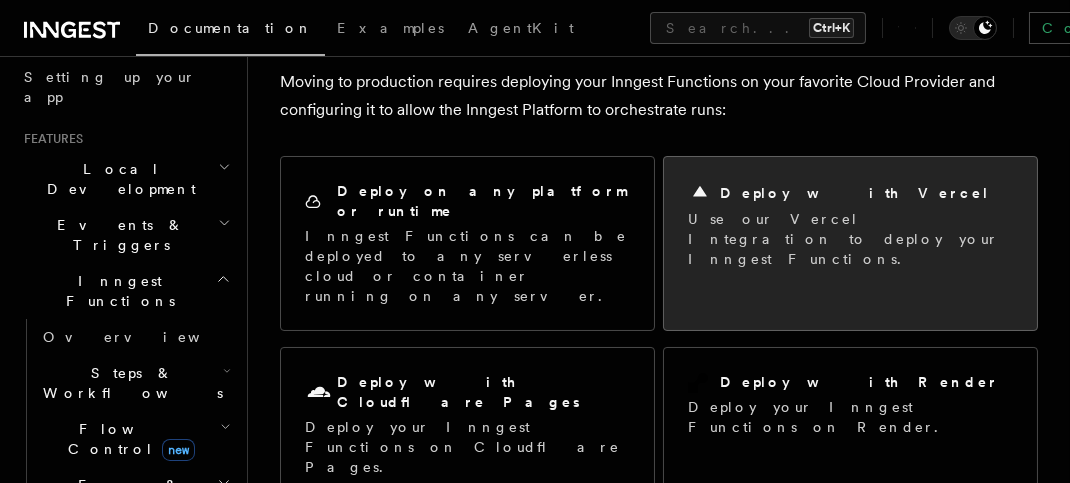 click on "Deploy with Vercel" at bounding box center (855, 193) 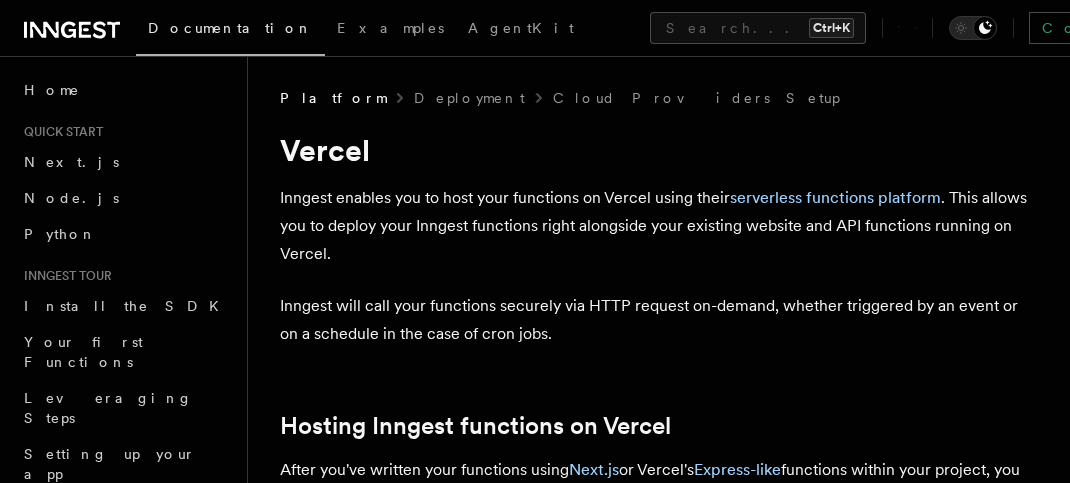 scroll, scrollTop: 0, scrollLeft: 0, axis: both 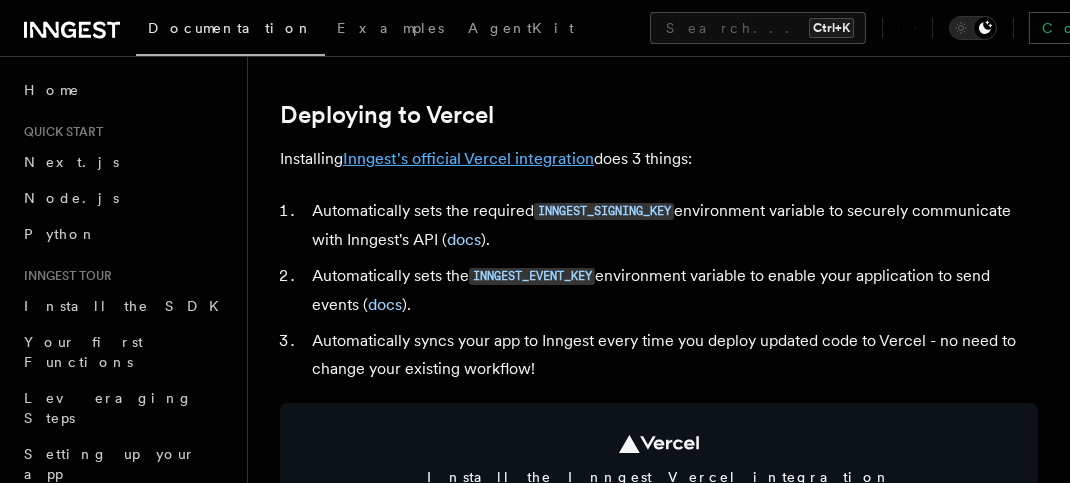 click on "Inngest's official Vercel integration" at bounding box center [468, 158] 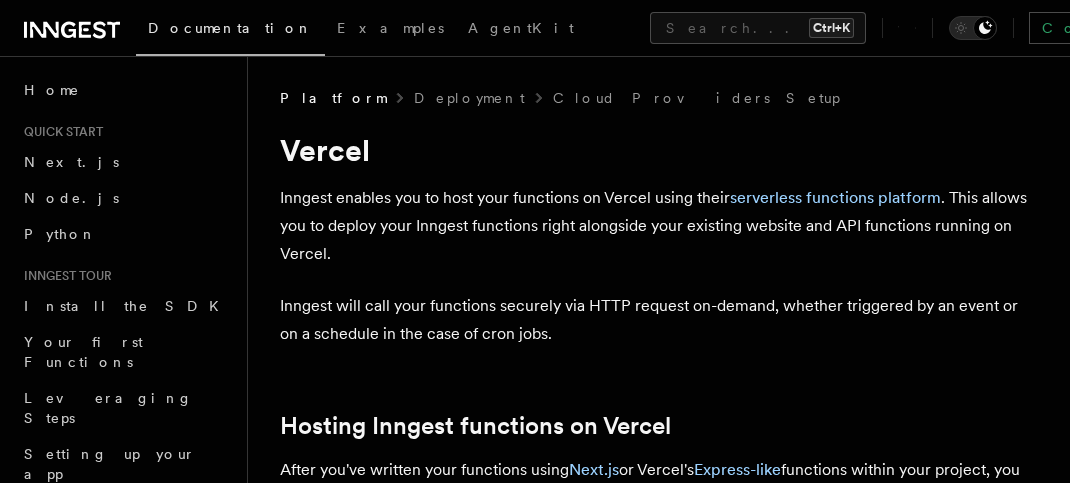 scroll, scrollTop: 0, scrollLeft: 0, axis: both 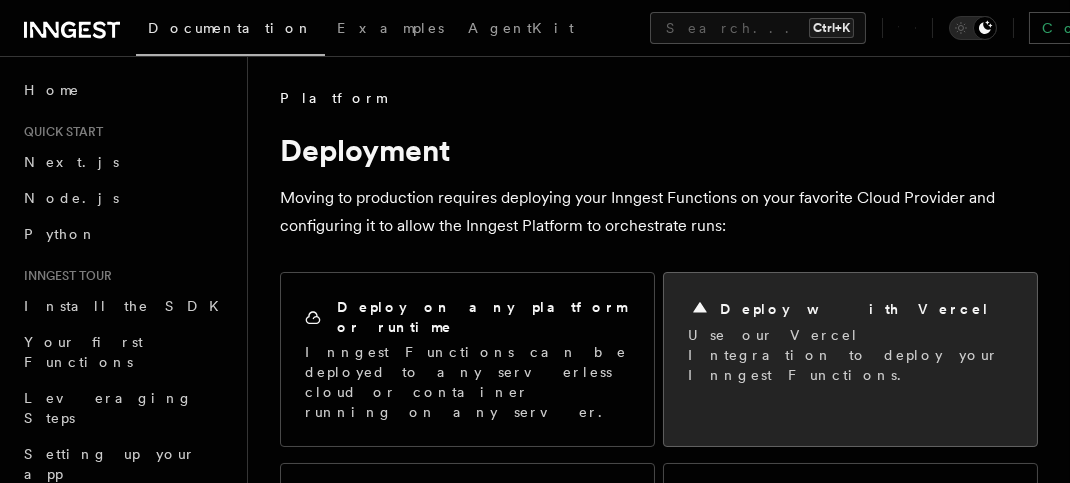 click on "Deploy with Vercel Use our Vercel Integration to deploy your Inngest Functions." at bounding box center [850, 341] 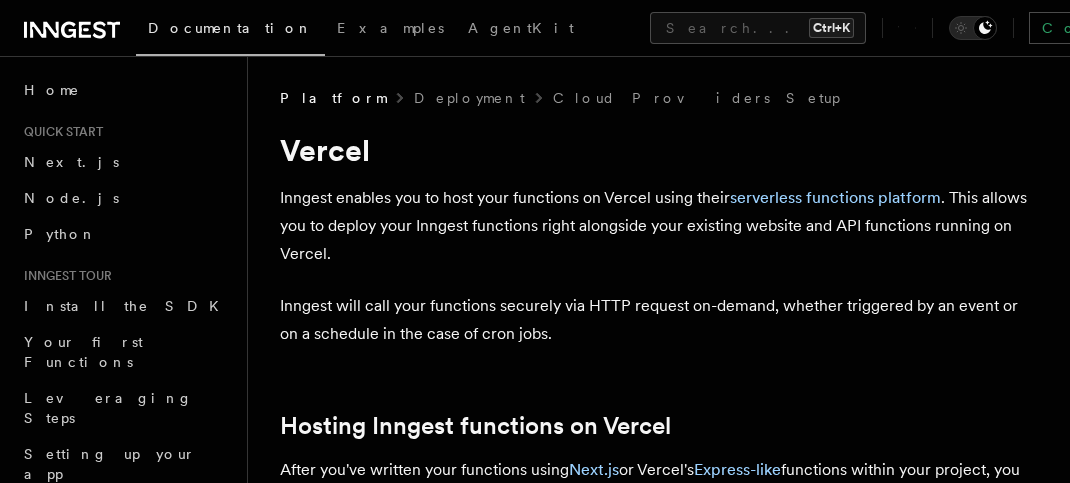 scroll, scrollTop: 446, scrollLeft: 0, axis: vertical 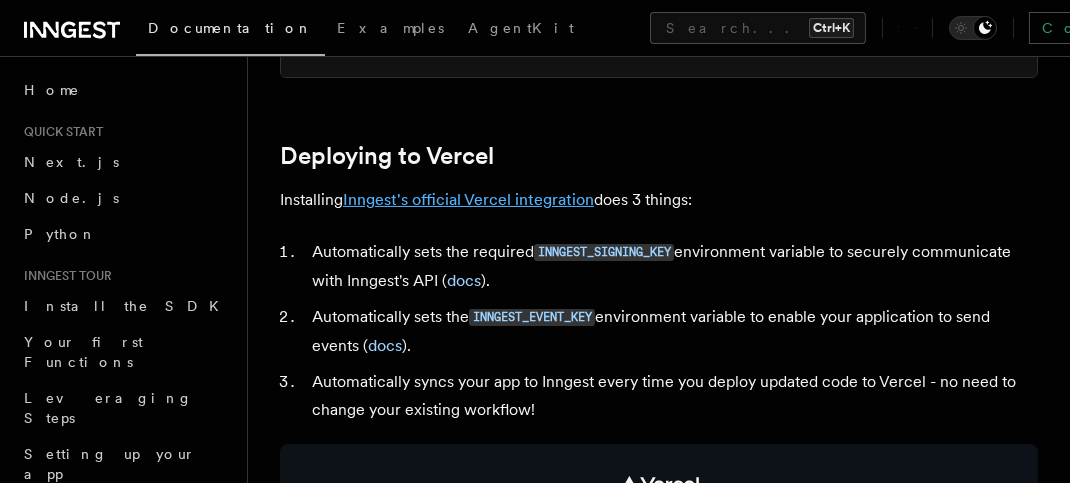 click on "Inngest's official Vercel integration" at bounding box center (468, 199) 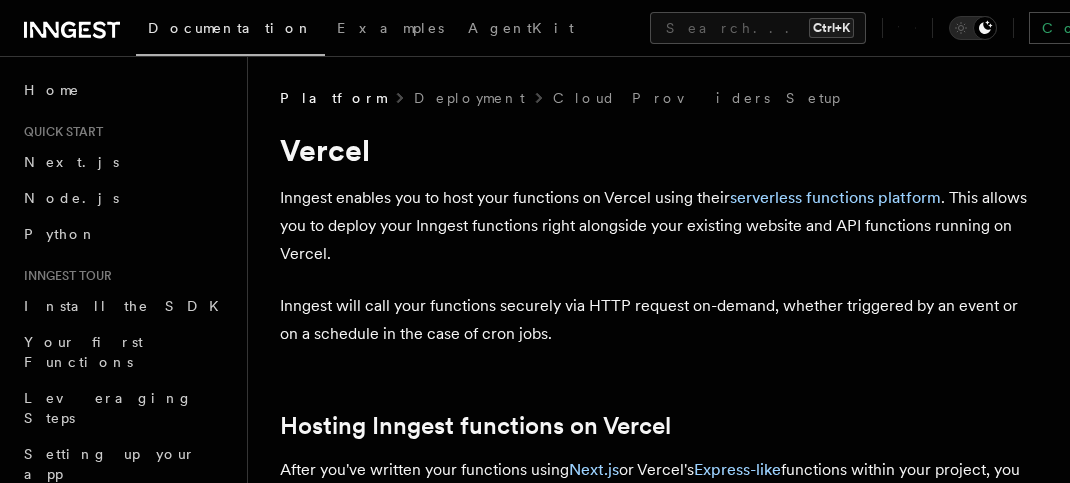 scroll, scrollTop: 0, scrollLeft: 0, axis: both 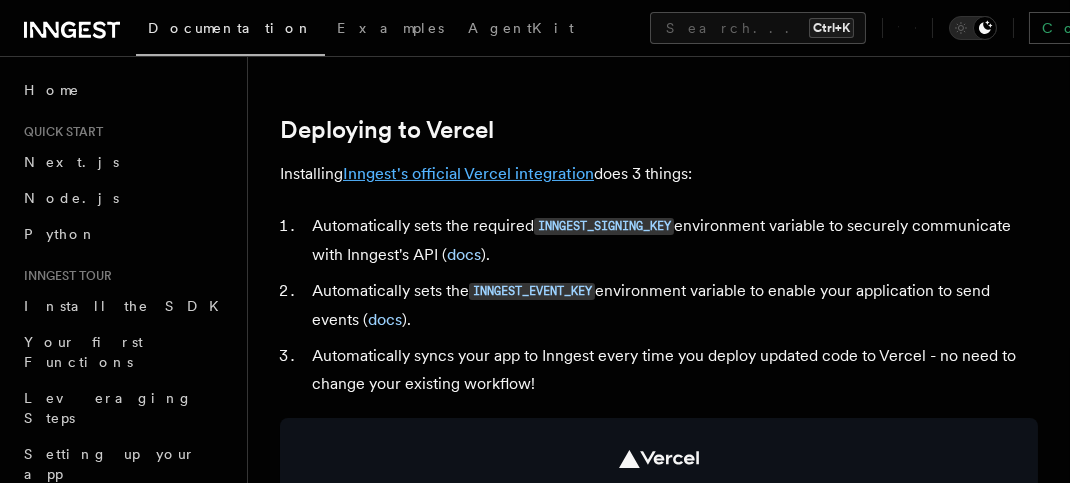 click on "Inngest's official Vercel integration" at bounding box center [468, 173] 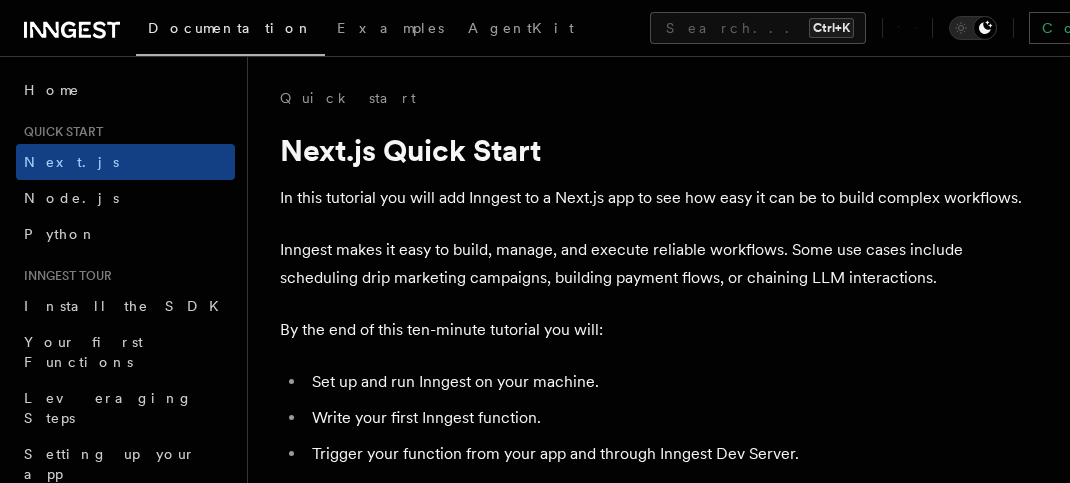 scroll, scrollTop: 1328, scrollLeft: 0, axis: vertical 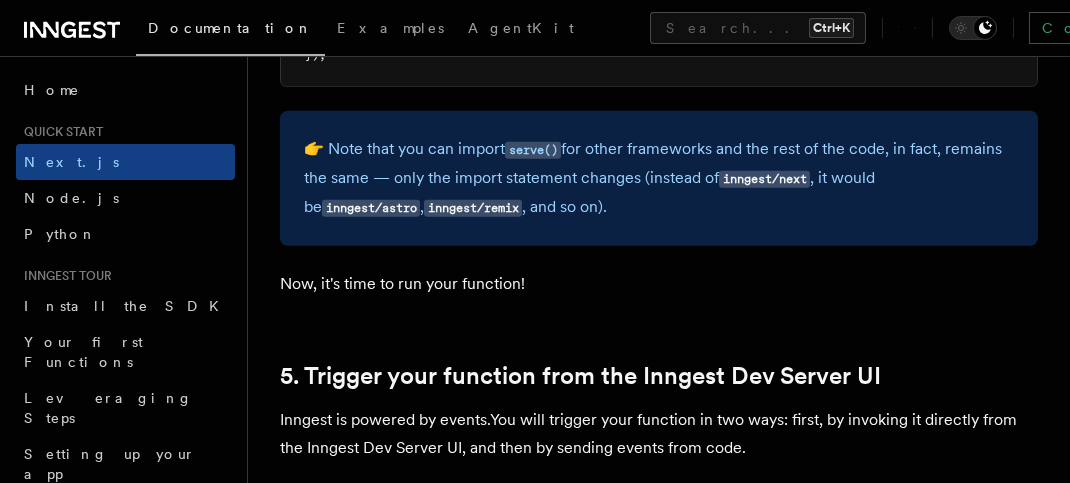 click on "Sign Up" at bounding box center [1286, 28] 